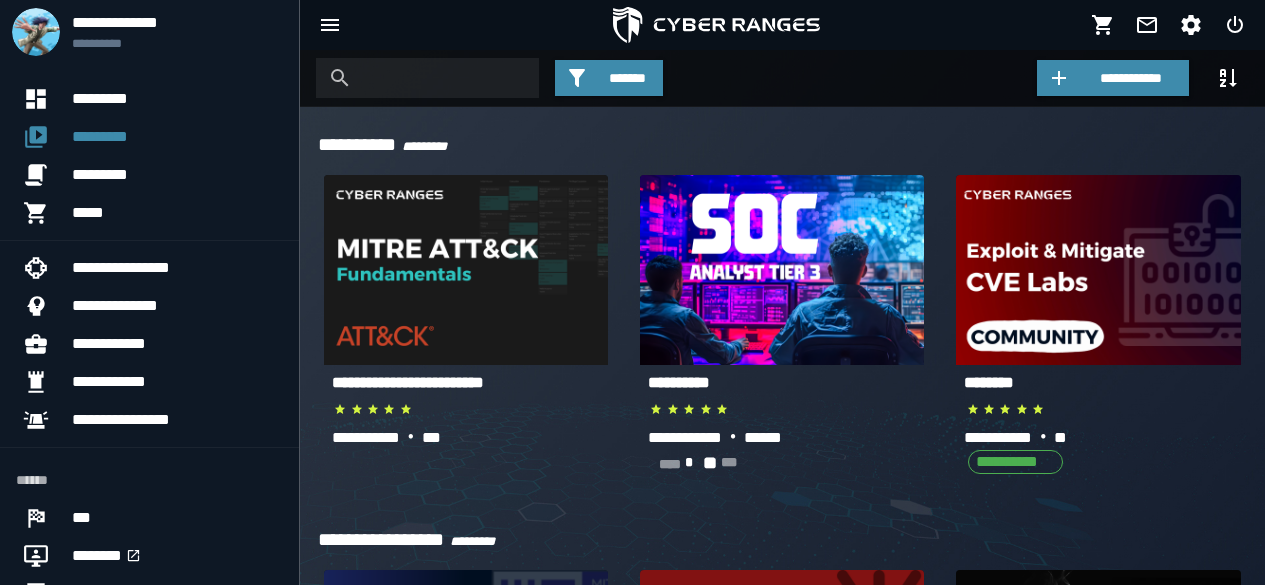 scroll, scrollTop: 0, scrollLeft: 0, axis: both 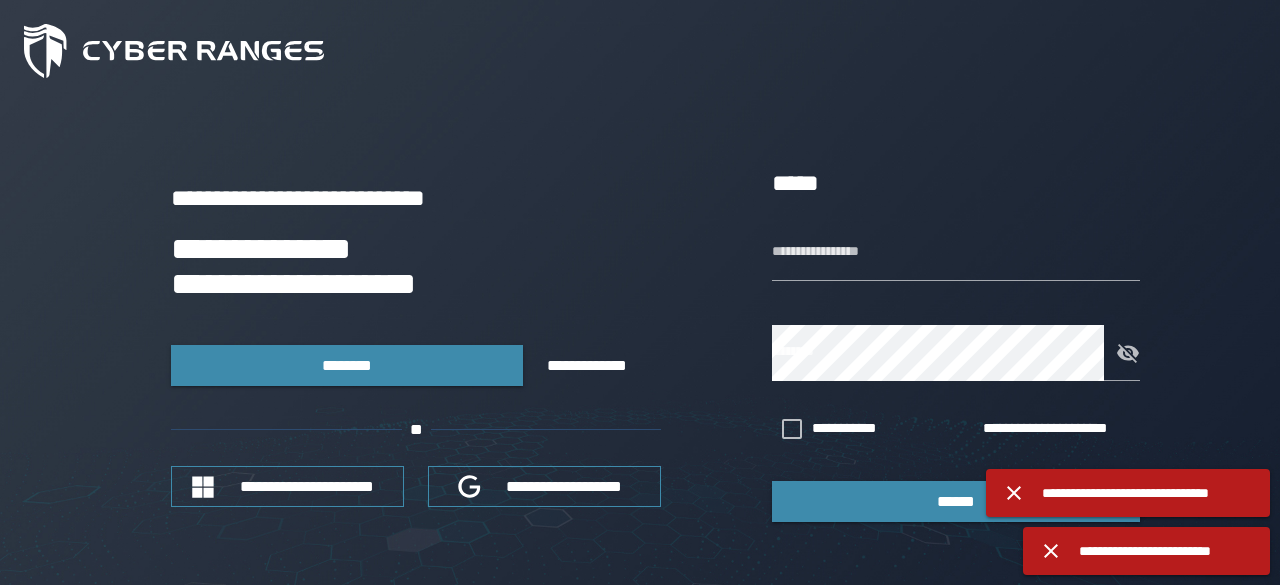 type on "**********" 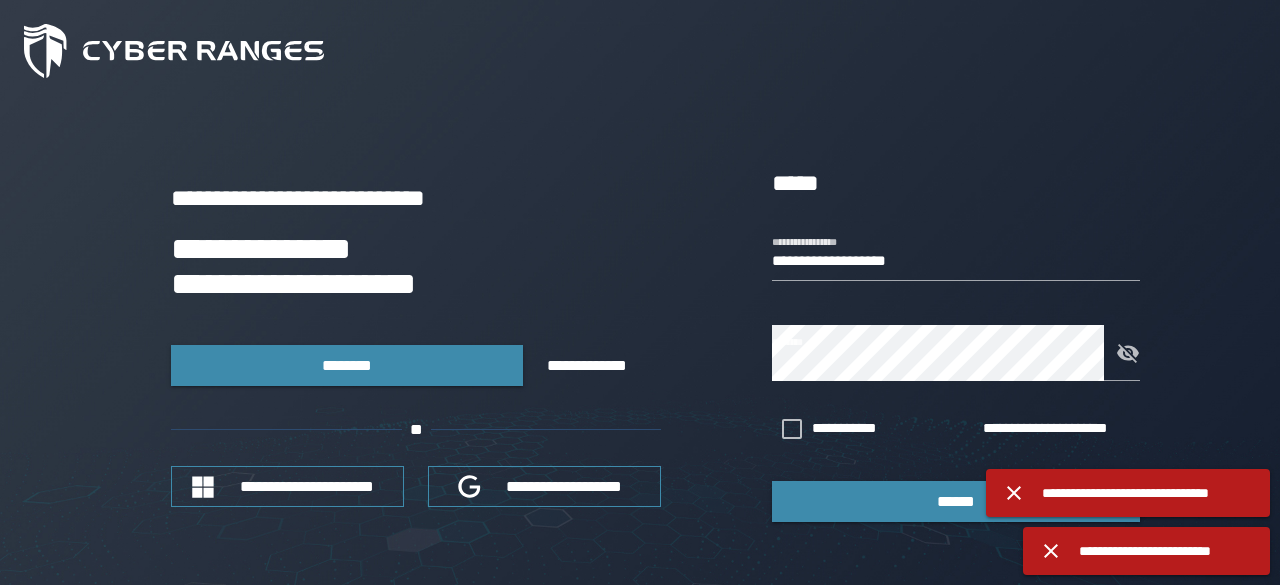 click 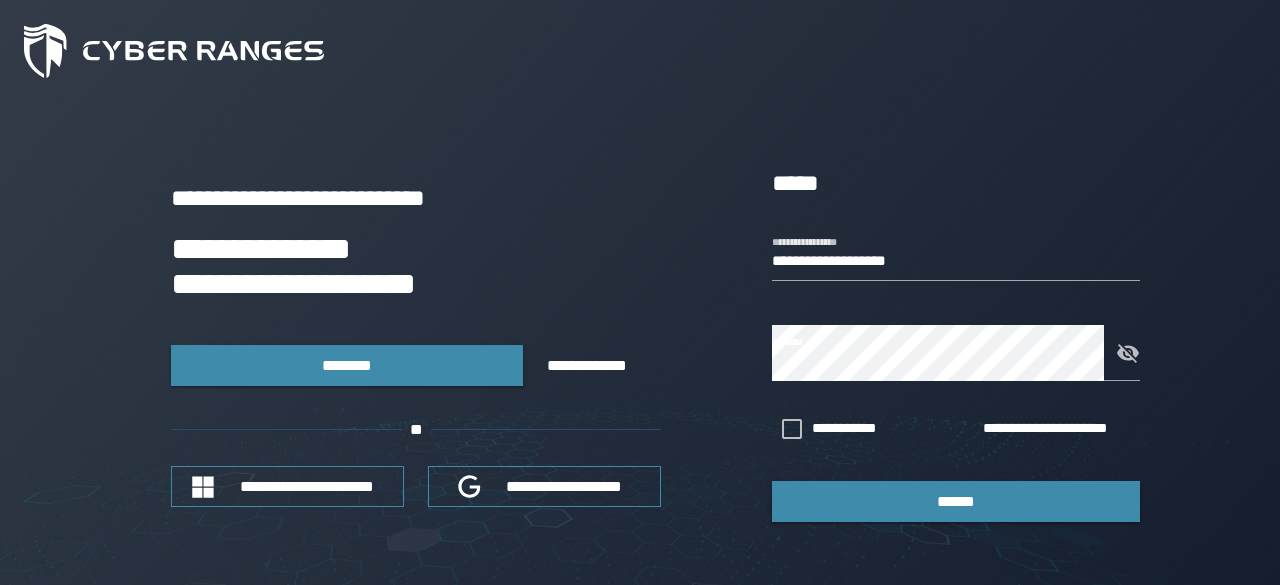 click on "**********" at bounding box center (640, 292) 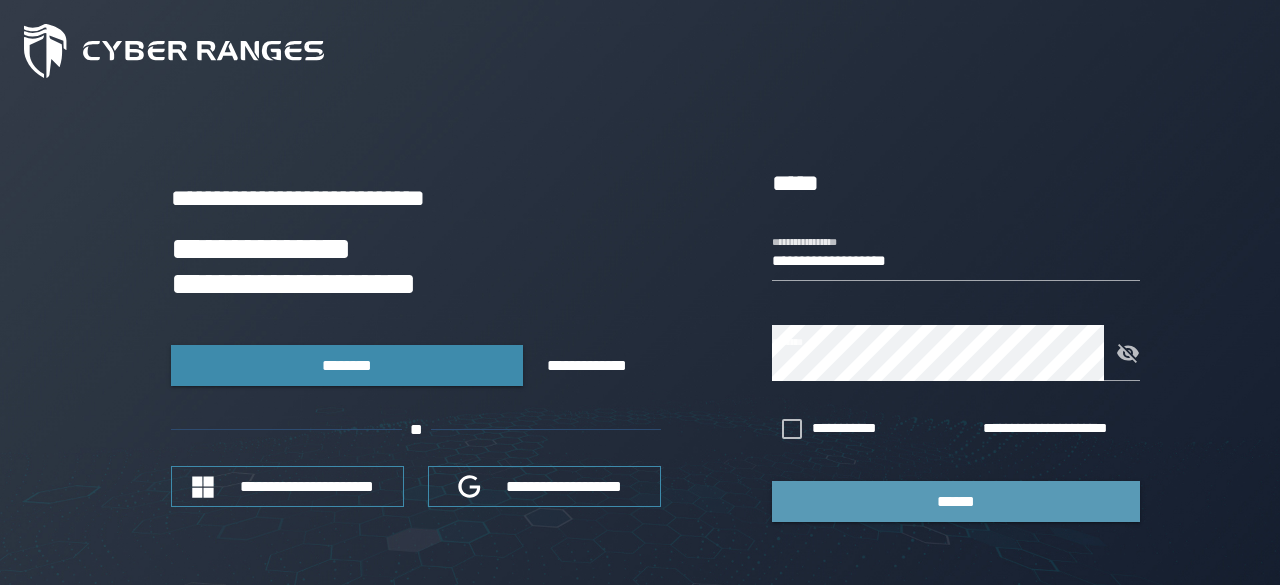 click on "******" at bounding box center [956, 501] 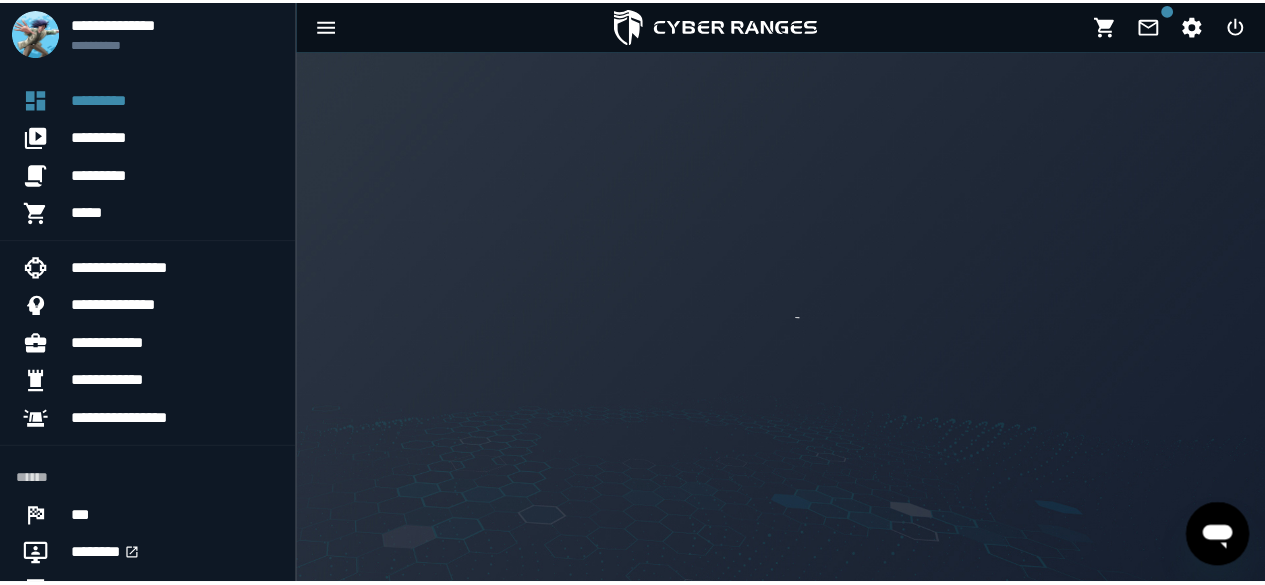 scroll, scrollTop: 0, scrollLeft: 0, axis: both 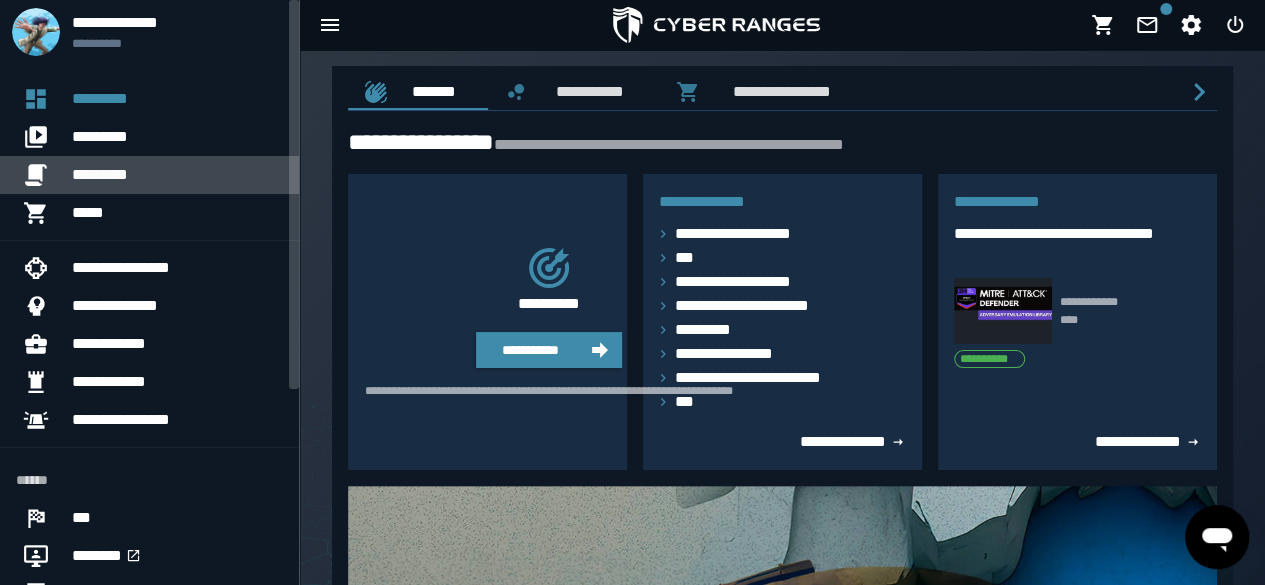 click on "*********" at bounding box center (177, 175) 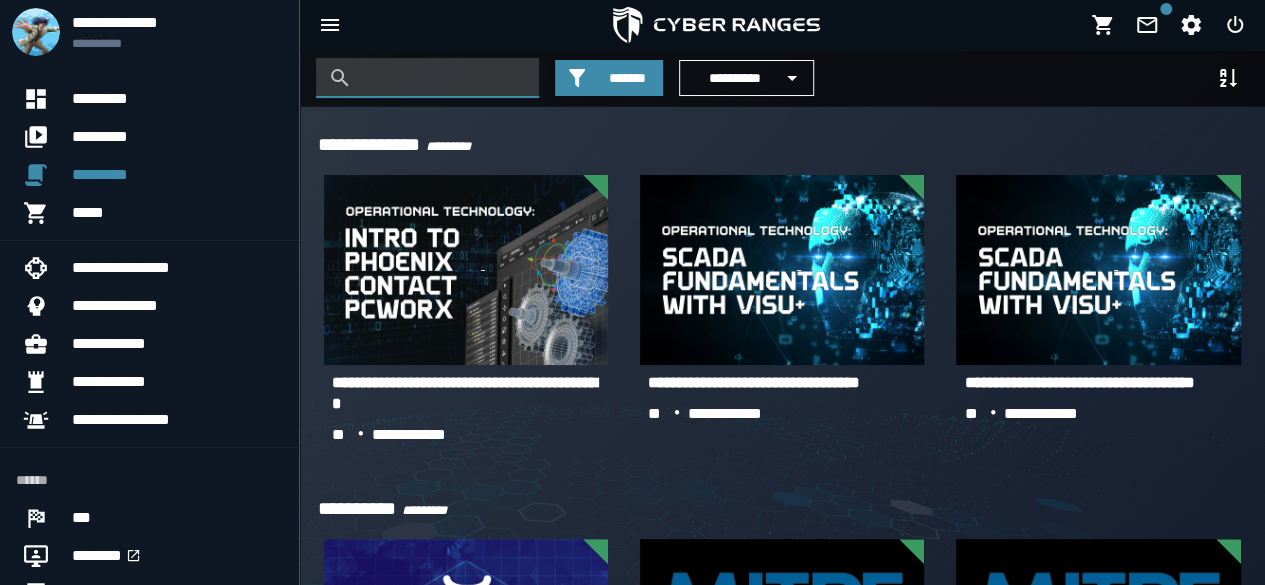 click at bounding box center [442, 78] 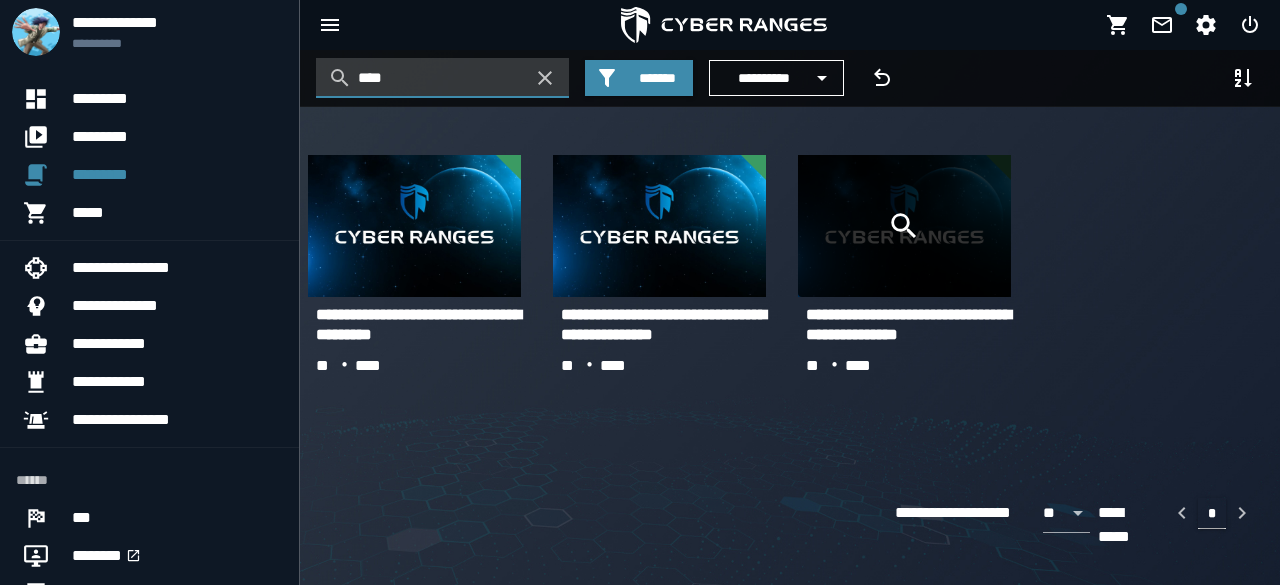 type on "****" 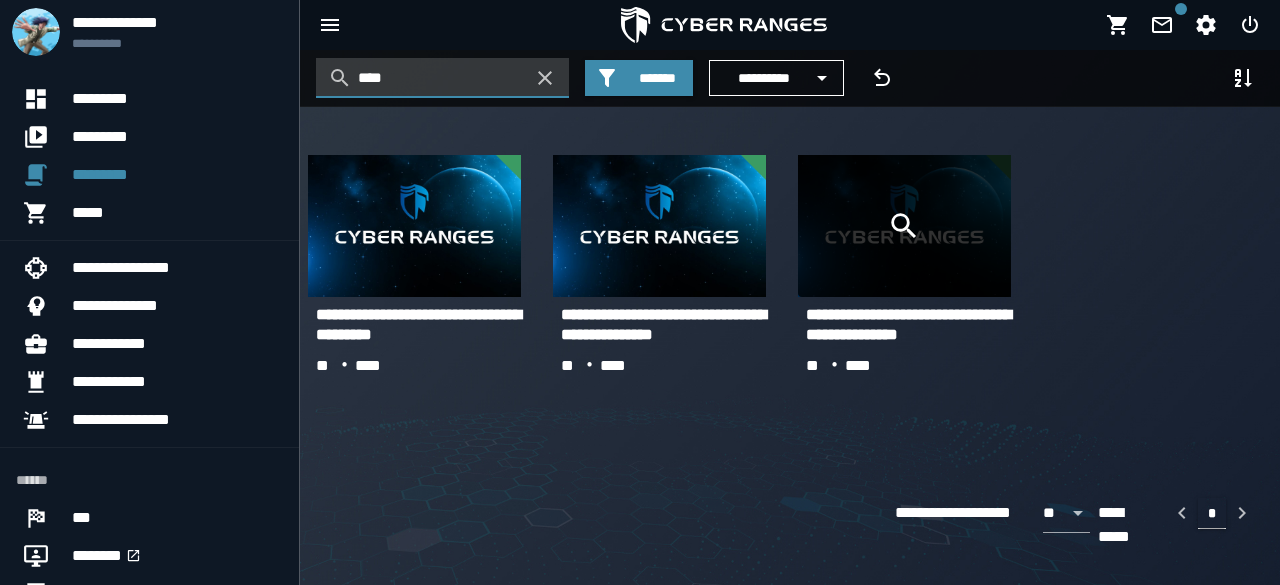 click 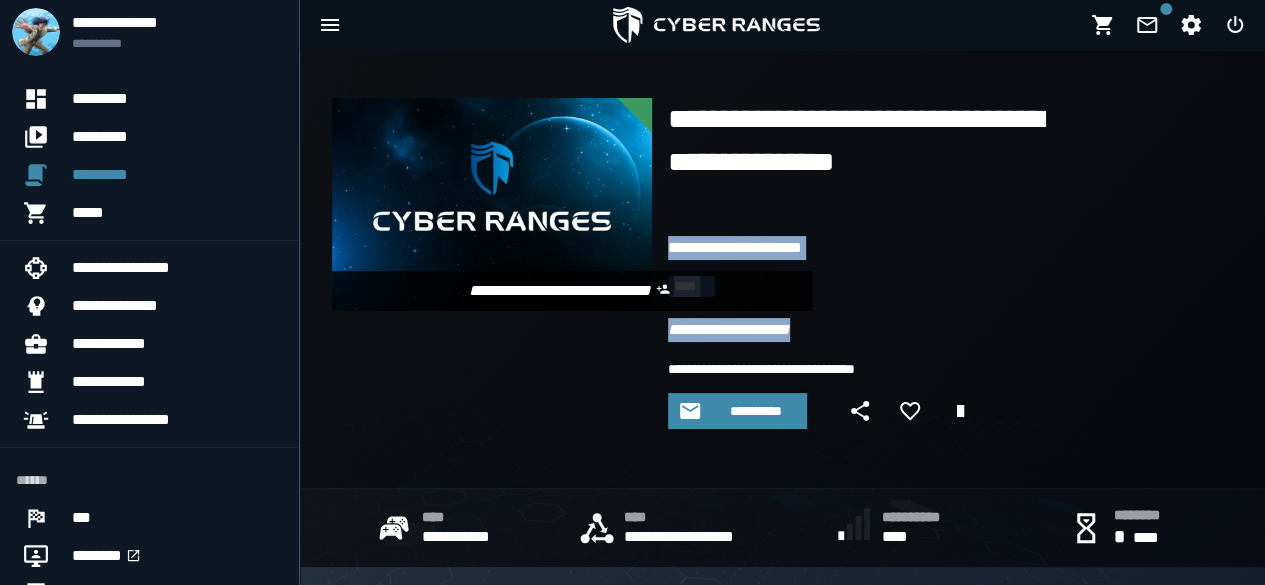drag, startPoint x: 1263, startPoint y: 218, endPoint x: 1277, endPoint y: 310, distance: 93.05912 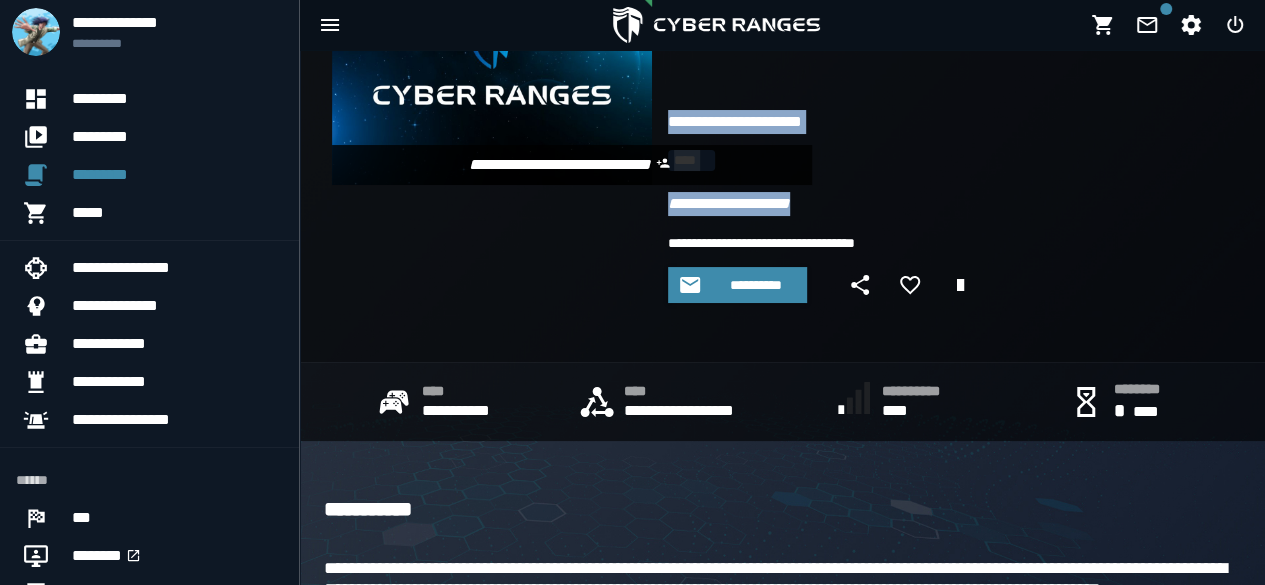 scroll, scrollTop: 132, scrollLeft: 0, axis: vertical 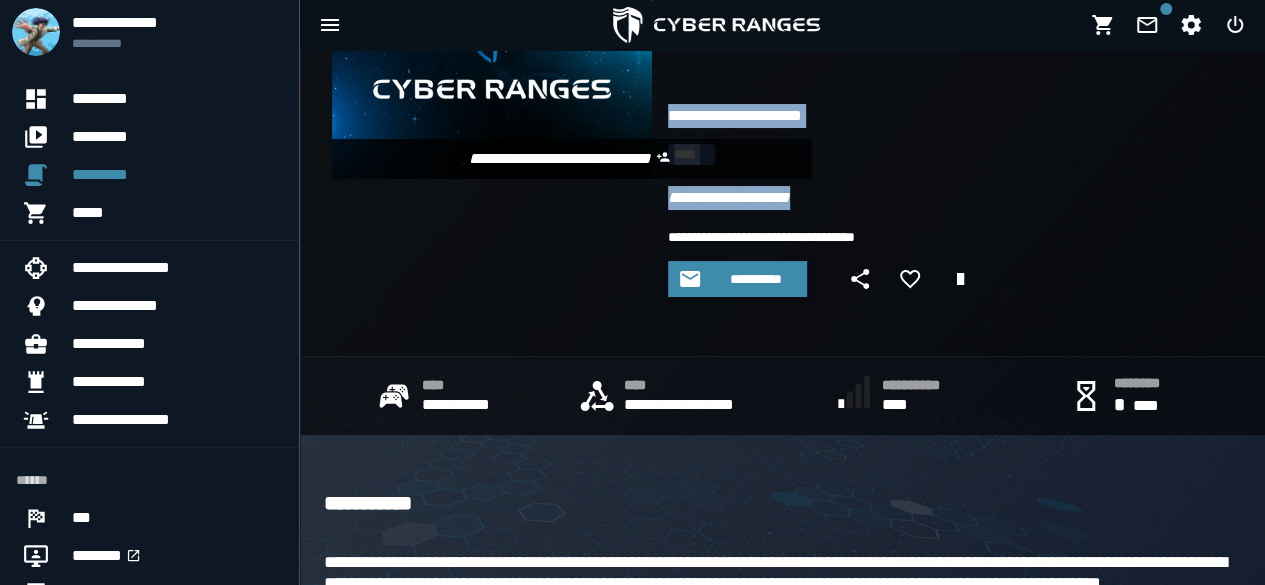 click on "**********" at bounding box center (862, 129) 